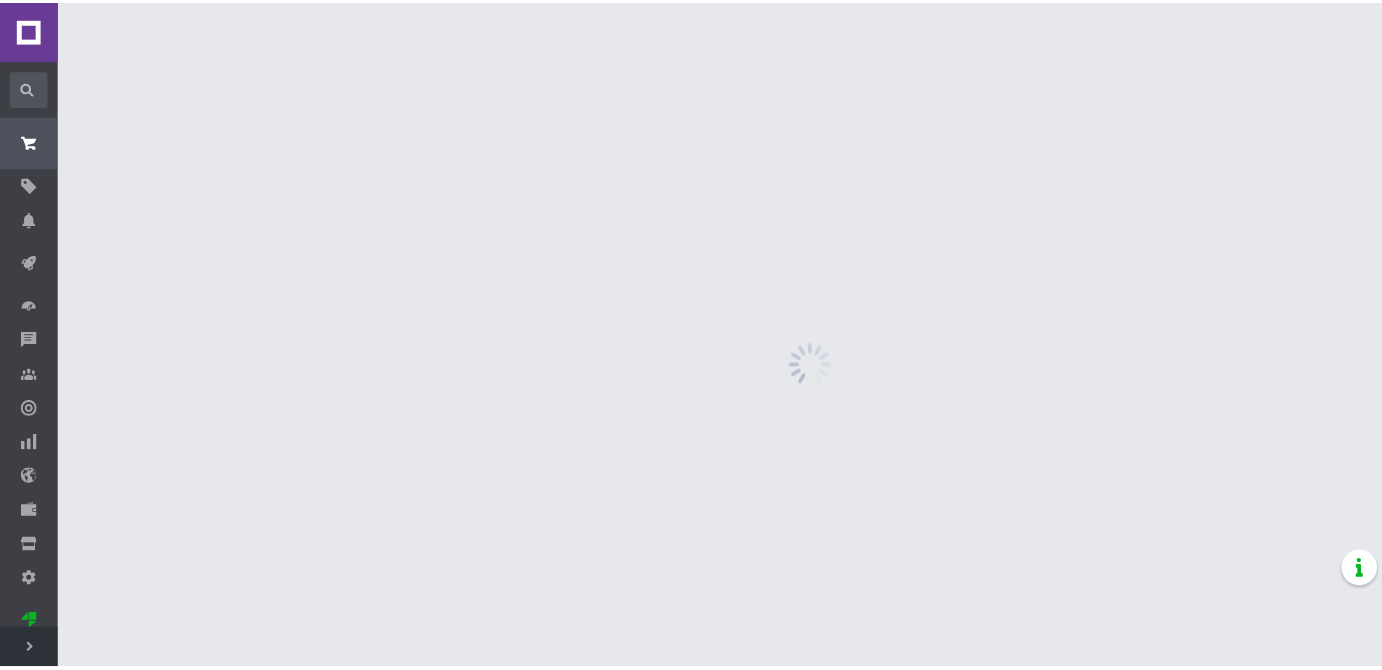 scroll, scrollTop: 0, scrollLeft: 0, axis: both 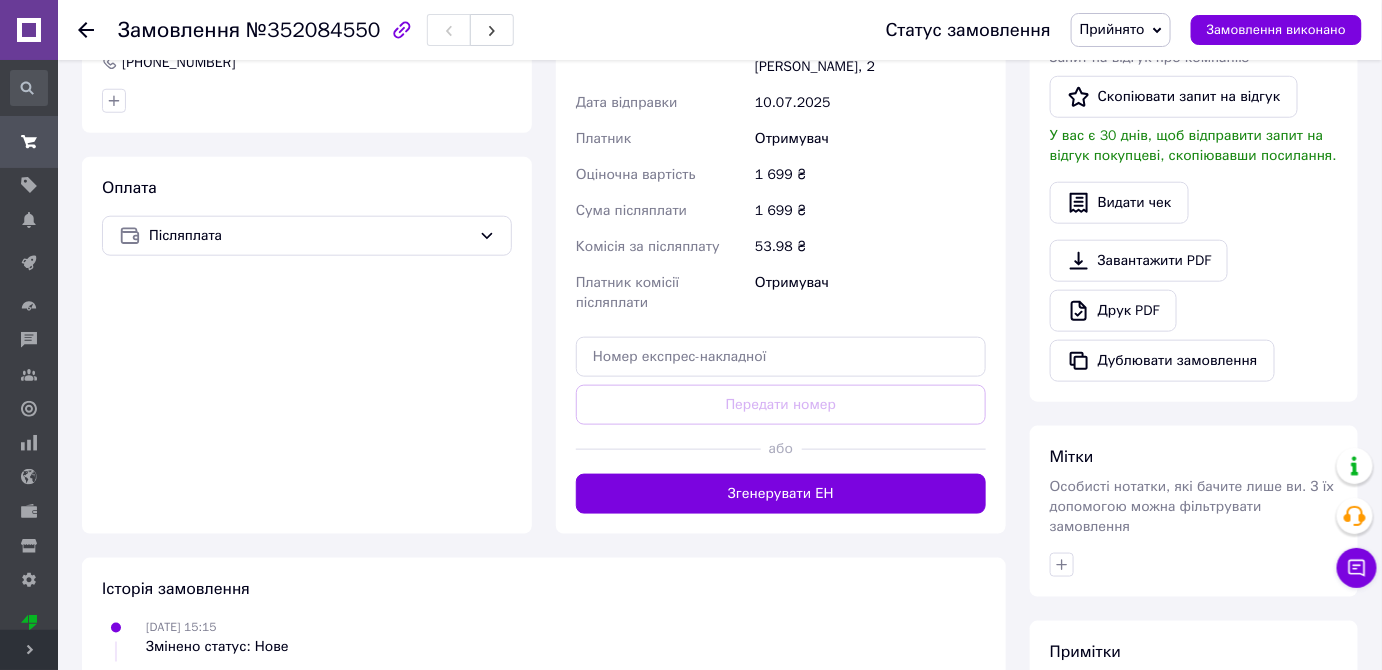 click on "Згенерувати ЕН" at bounding box center [781, 494] 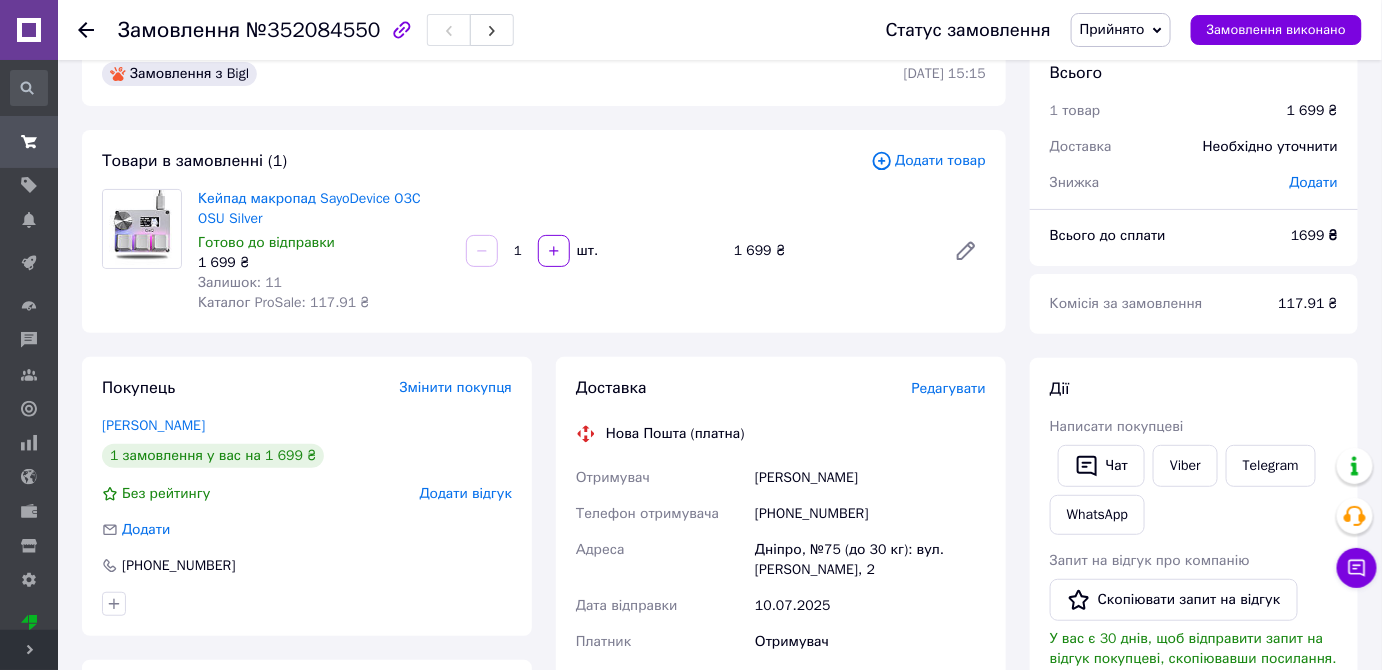 scroll, scrollTop: 0, scrollLeft: 0, axis: both 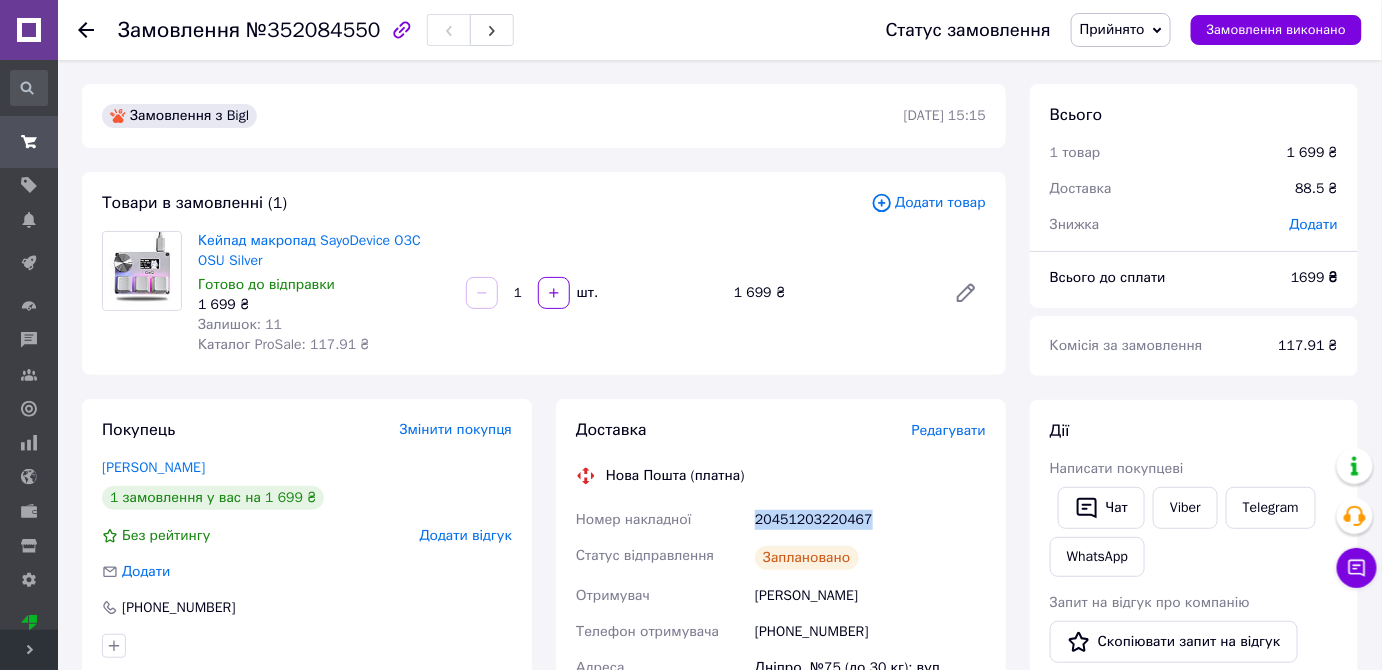 drag, startPoint x: 871, startPoint y: 518, endPoint x: 755, endPoint y: 520, distance: 116.01724 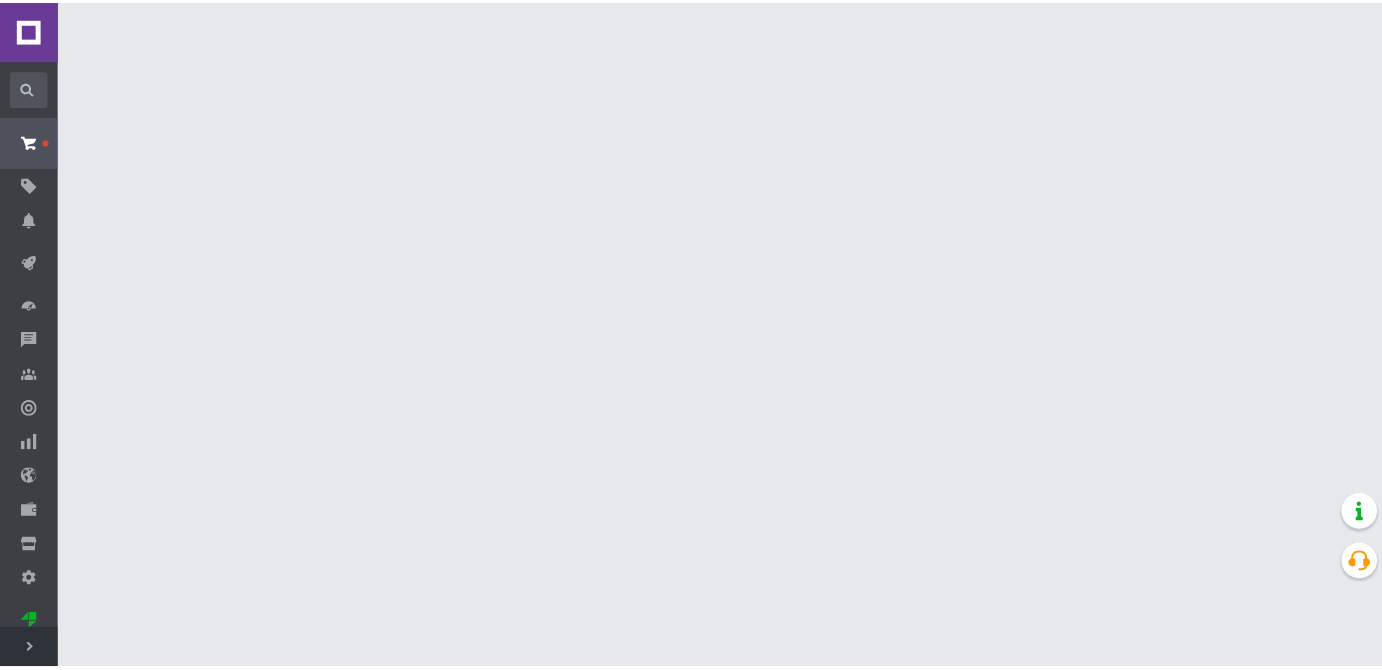 scroll, scrollTop: 0, scrollLeft: 0, axis: both 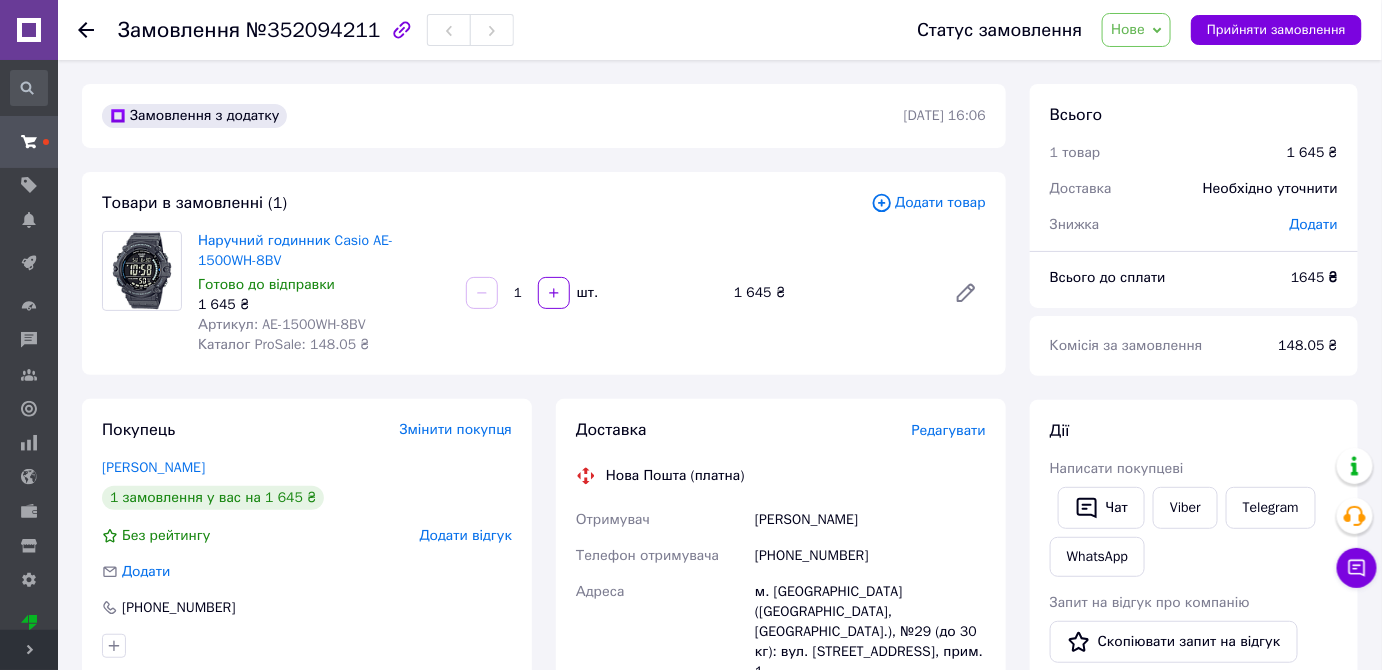 click on "Нове" at bounding box center [1128, 29] 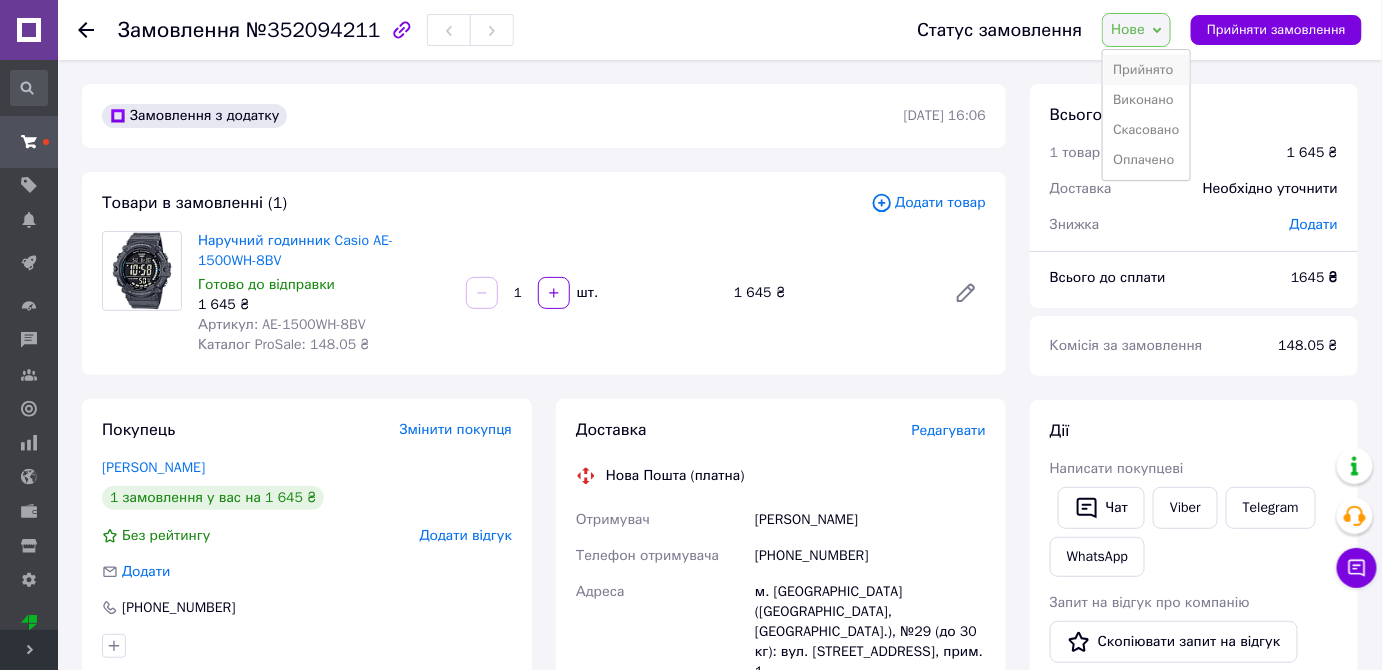 click on "Прийнято" at bounding box center [1146, 70] 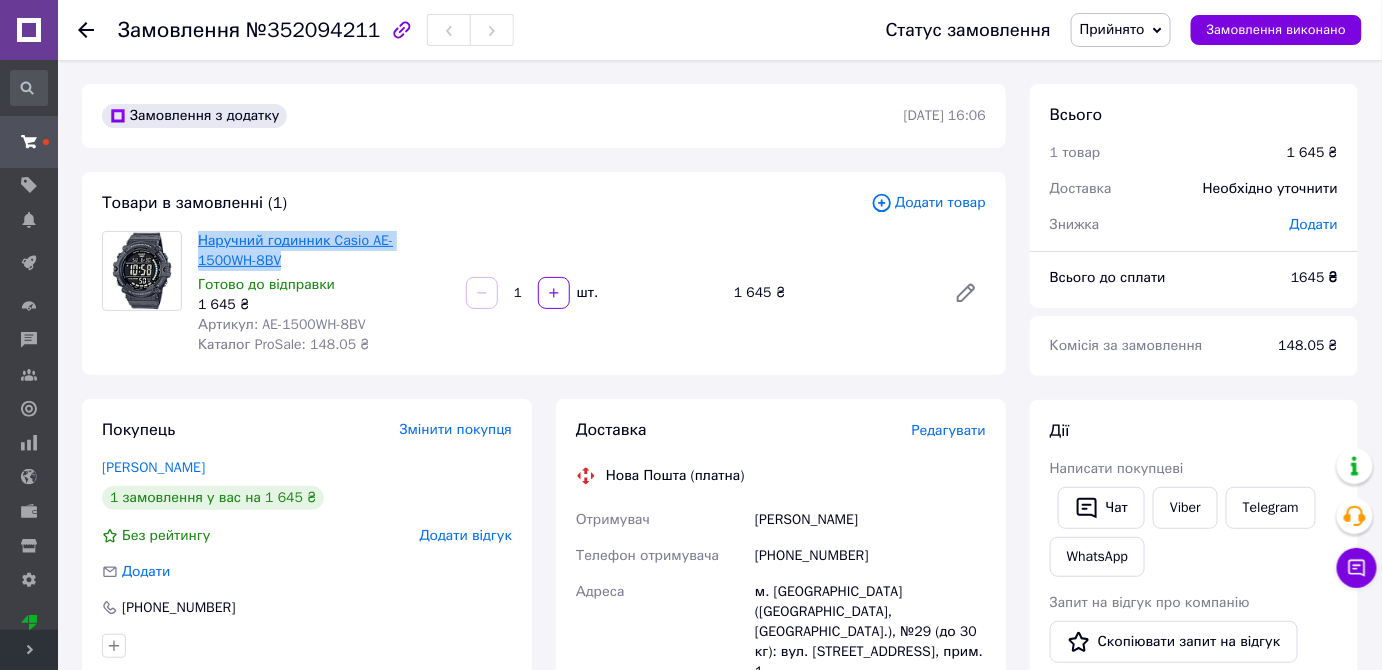 drag, startPoint x: 226, startPoint y: 262, endPoint x: 200, endPoint y: 243, distance: 32.202484 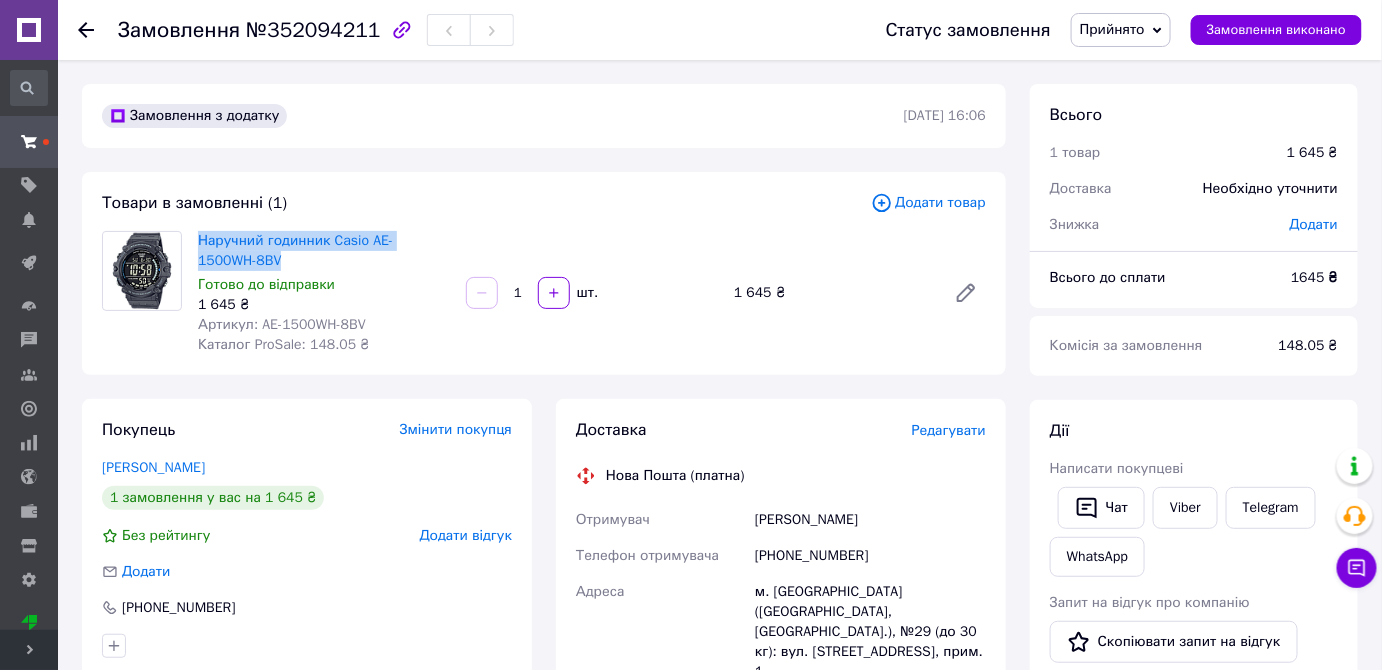 copy on "Наручний годинник Casio AE-1500WH-8BV" 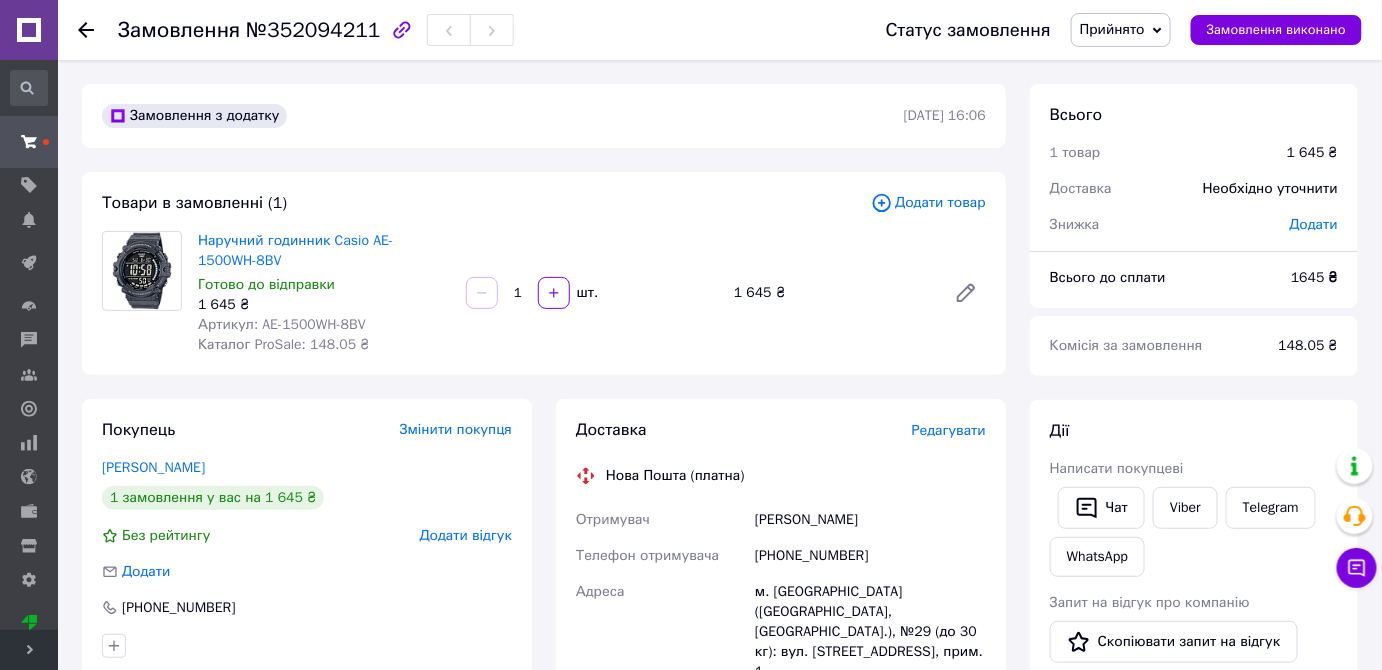click on "м. [GEOGRAPHIC_DATA] ([GEOGRAPHIC_DATA], [GEOGRAPHIC_DATA].), №29 (до 30 кг): вул. [STREET_ADDRESS], прим. 1" at bounding box center [870, 632] 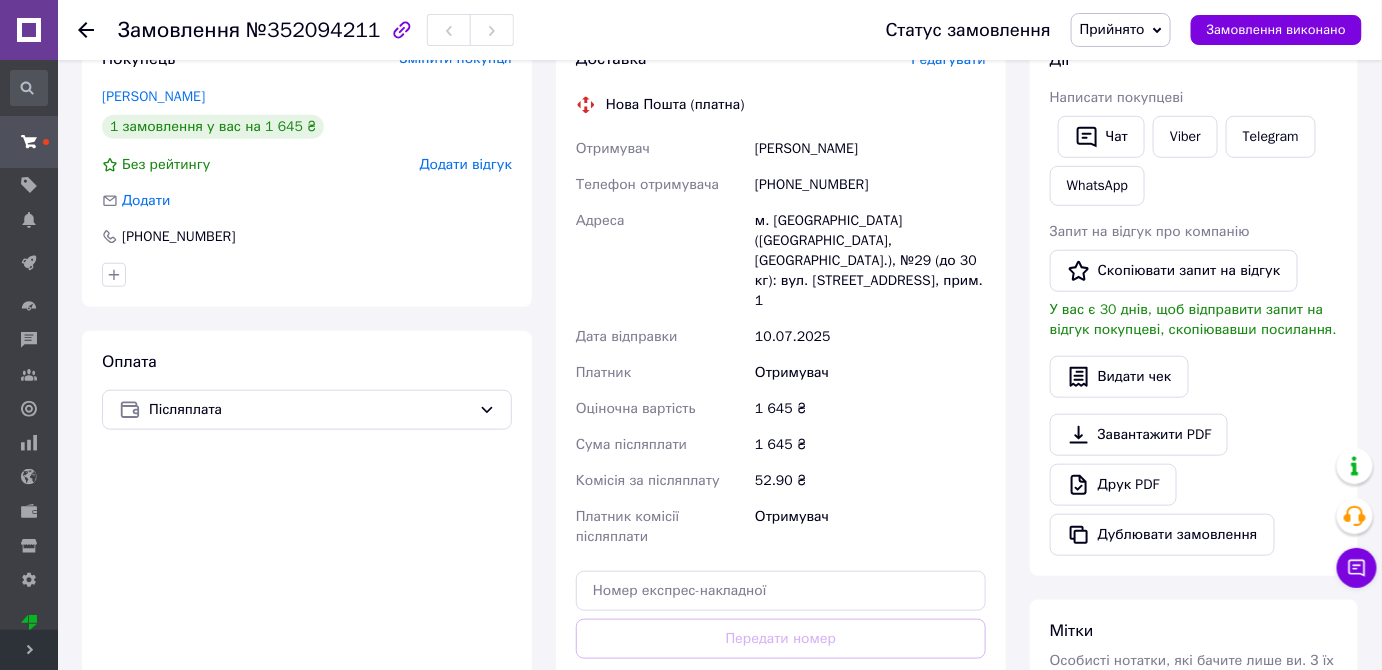 scroll, scrollTop: 454, scrollLeft: 0, axis: vertical 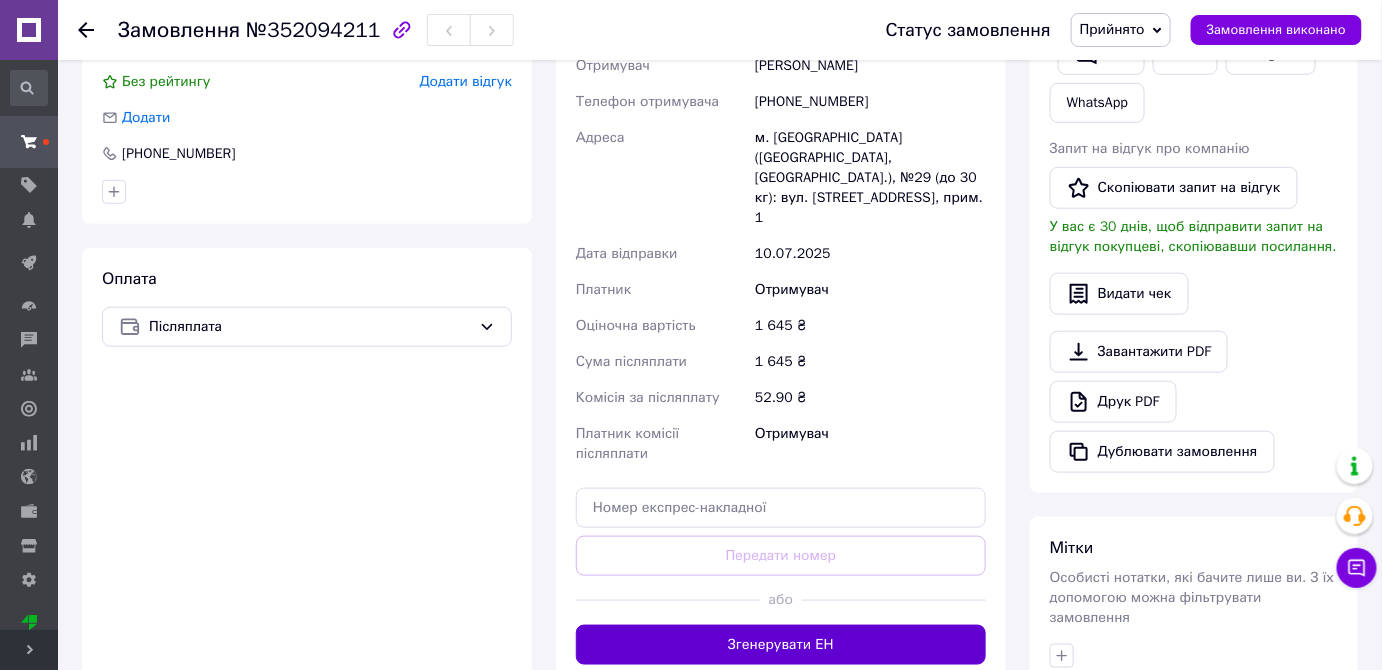 click on "Згенерувати ЕН" at bounding box center (781, 645) 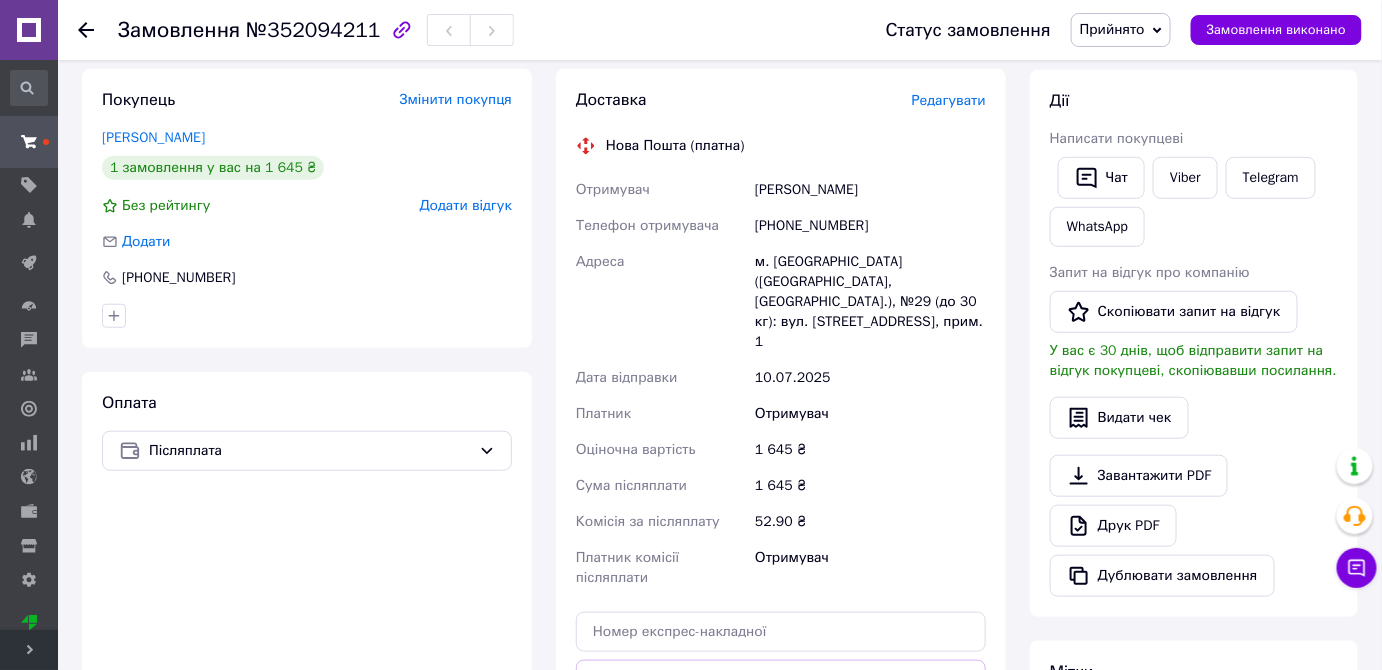 scroll, scrollTop: 272, scrollLeft: 0, axis: vertical 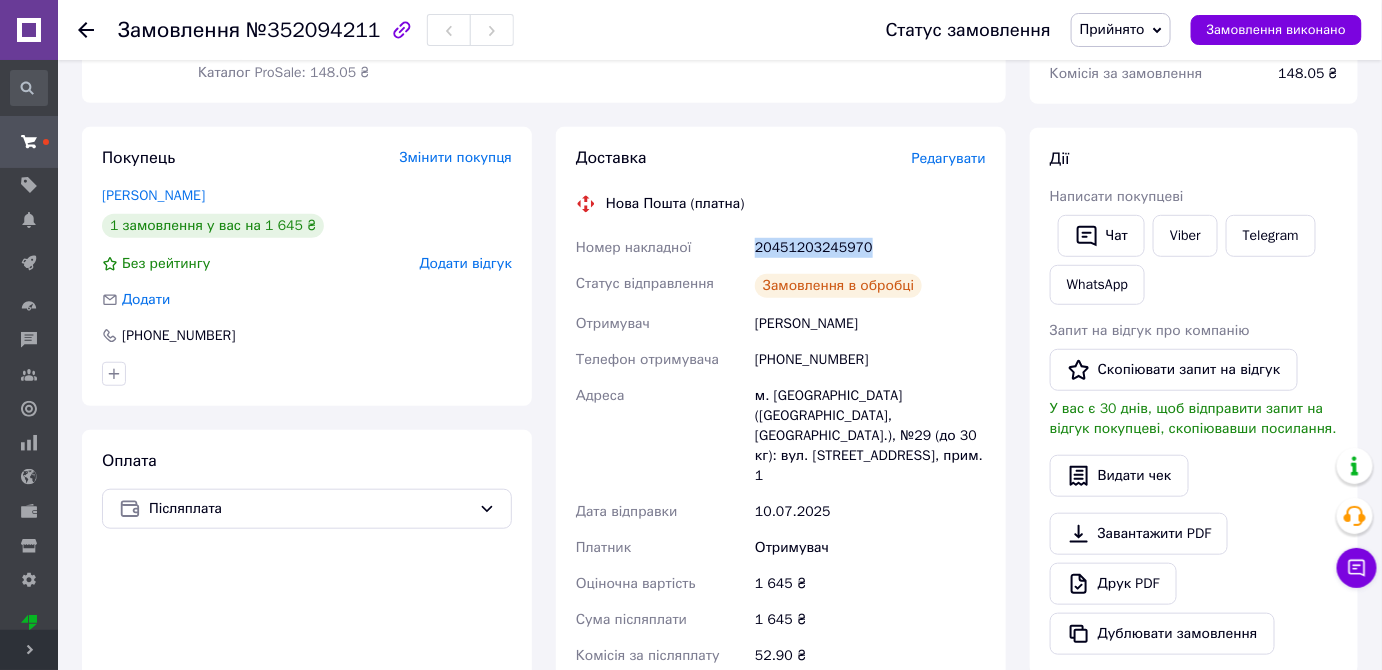 drag, startPoint x: 845, startPoint y: 246, endPoint x: 759, endPoint y: 243, distance: 86.05231 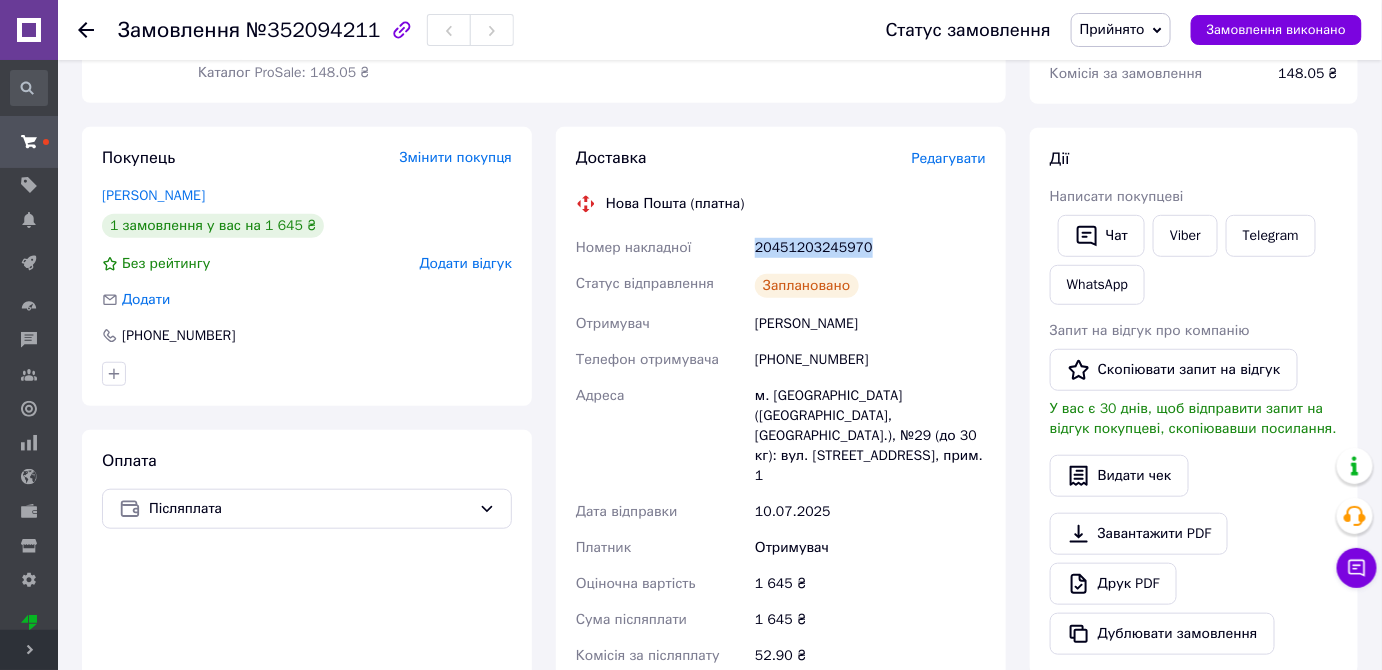 copy on "20451203245970" 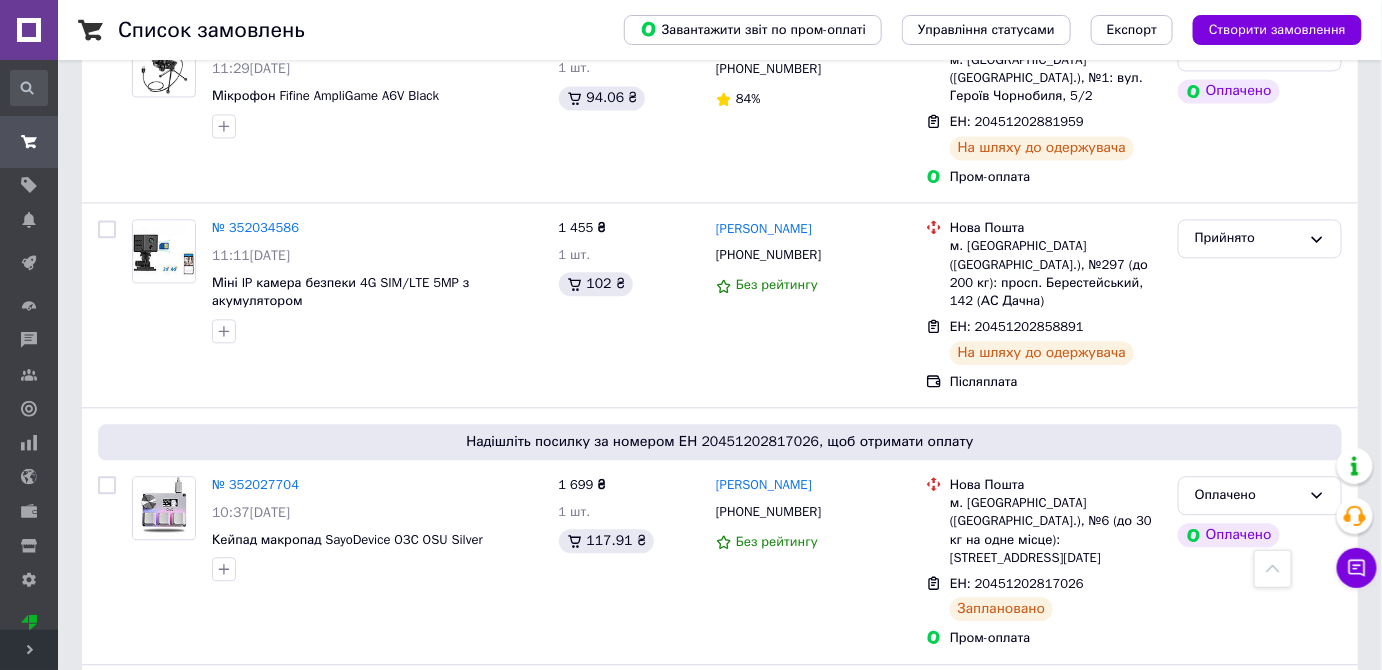 scroll, scrollTop: 1363, scrollLeft: 0, axis: vertical 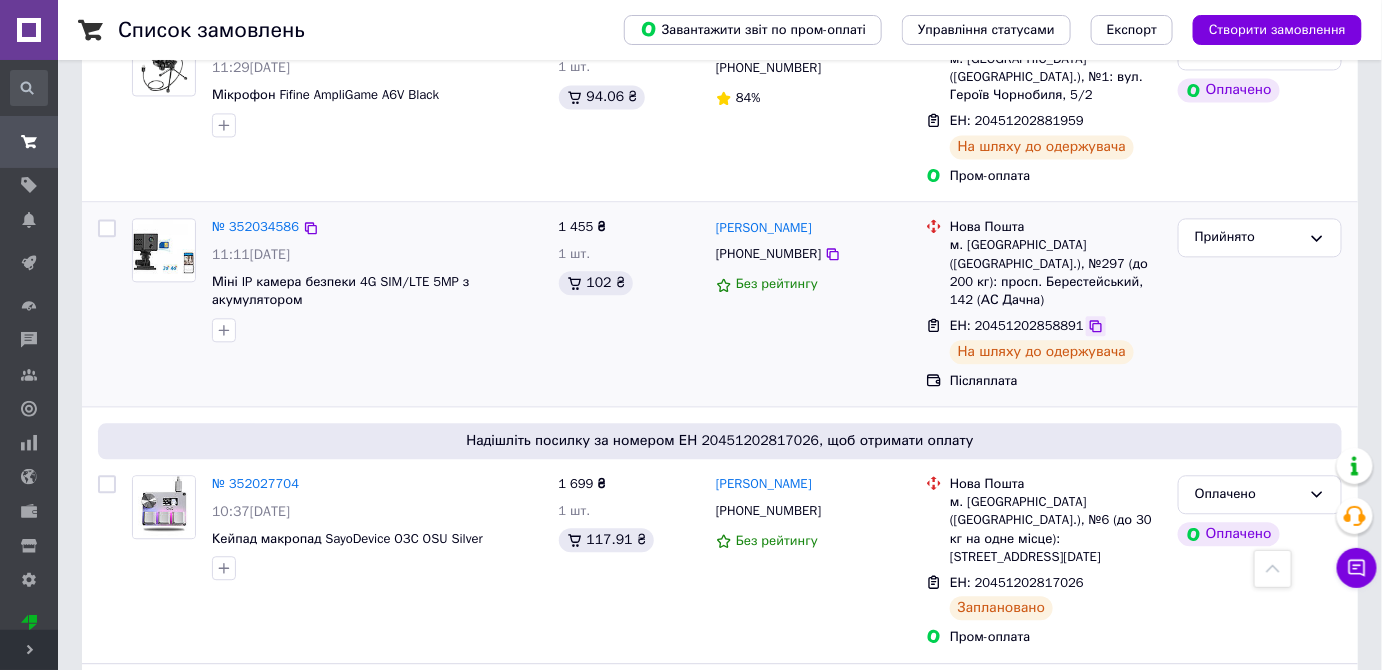 click 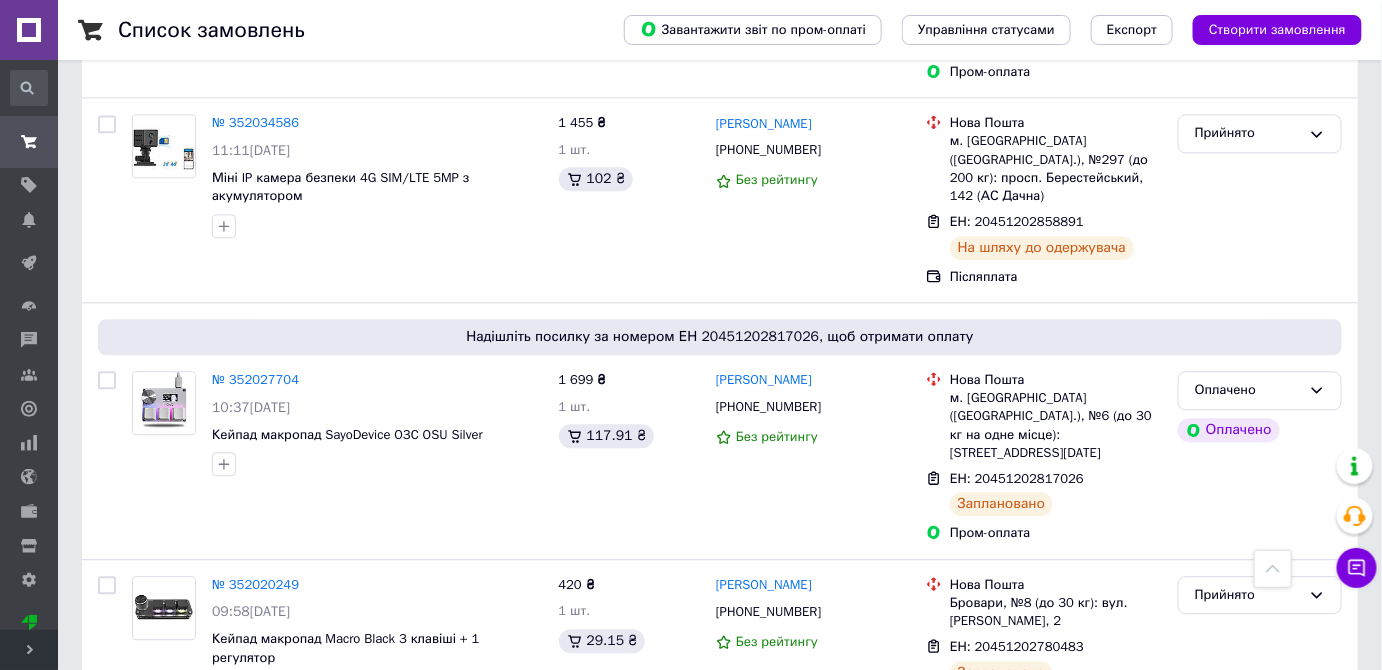 scroll, scrollTop: 1545, scrollLeft: 0, axis: vertical 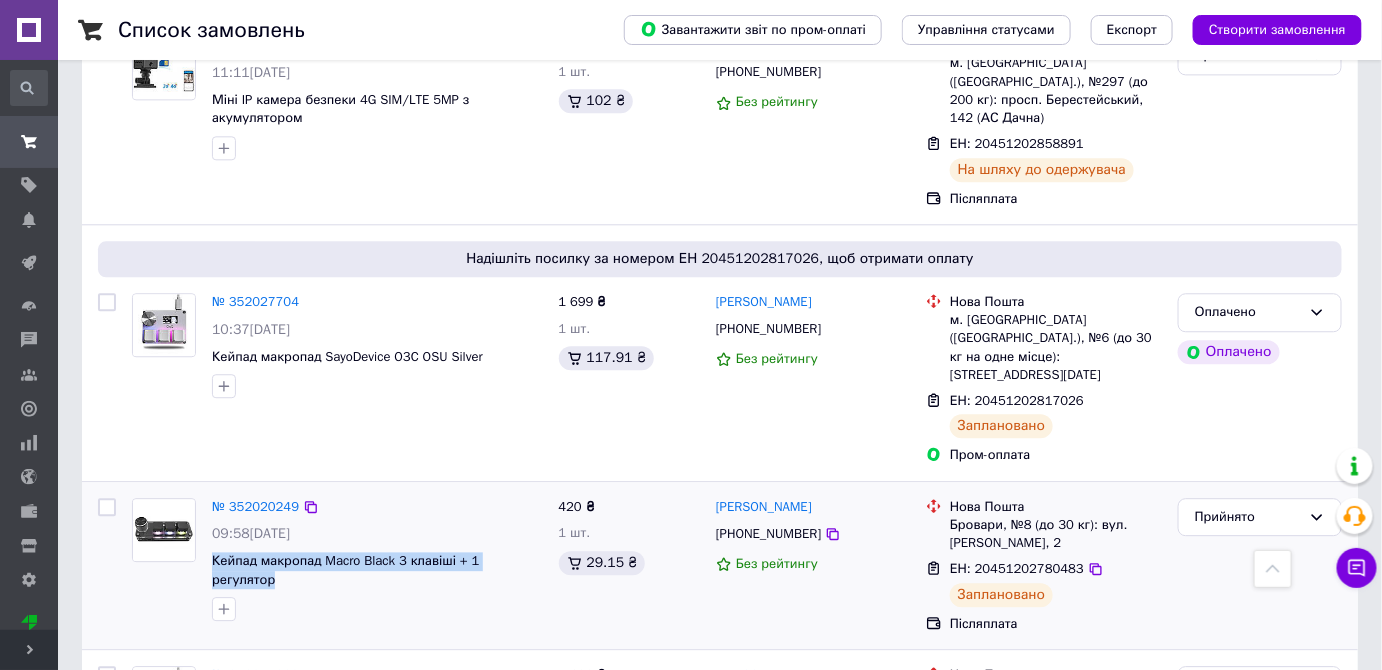 drag, startPoint x: 285, startPoint y: 430, endPoint x: 536, endPoint y: 432, distance: 251.00797 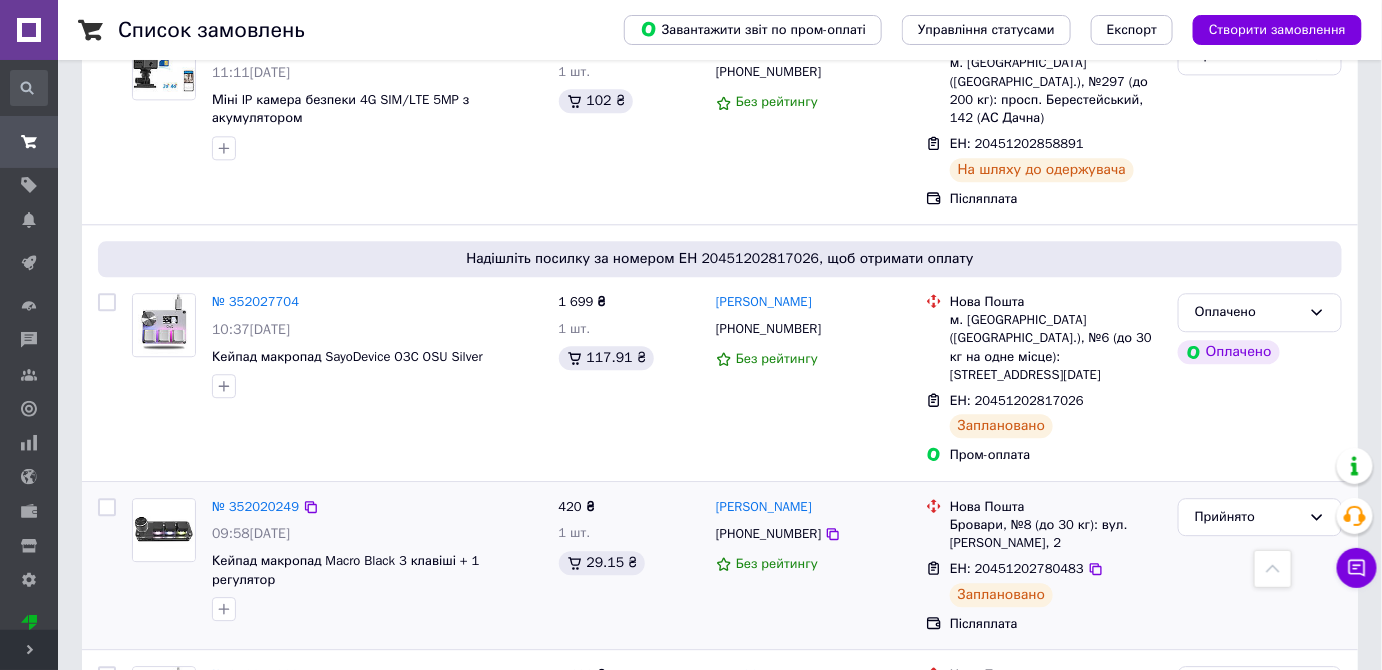 click on "№ 352020249 09:58, 10.07.2025 Кейпад макропад Macro Black 3 клавіші + 1 регулятор 420 ₴ 1 шт. 29.15 ₴ Елена Канивец +380971754273 Без рейтингу Нова Пошта Бровари, №8 (до 30 кг): вул. В’ячеслава Чорновола, 2 ЕН: 20451202780483 Заплановано Післяплата Прийнято" at bounding box center [720, 565] 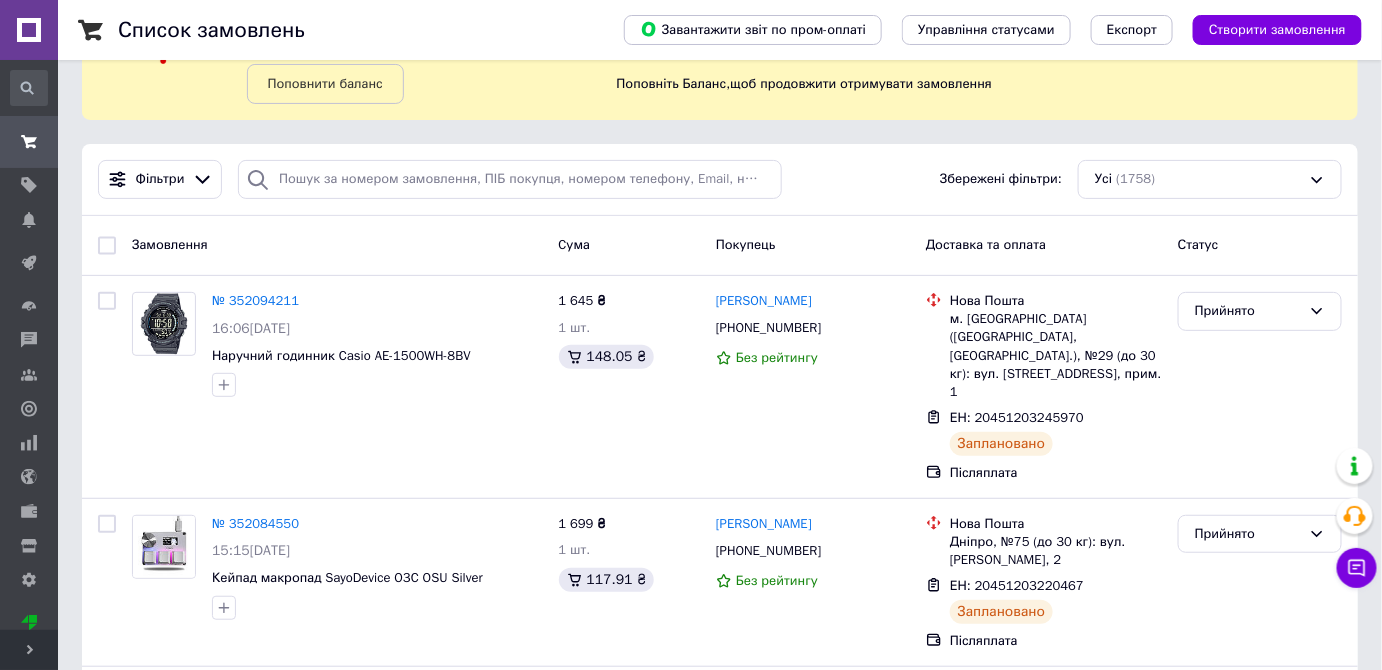 scroll, scrollTop: 90, scrollLeft: 0, axis: vertical 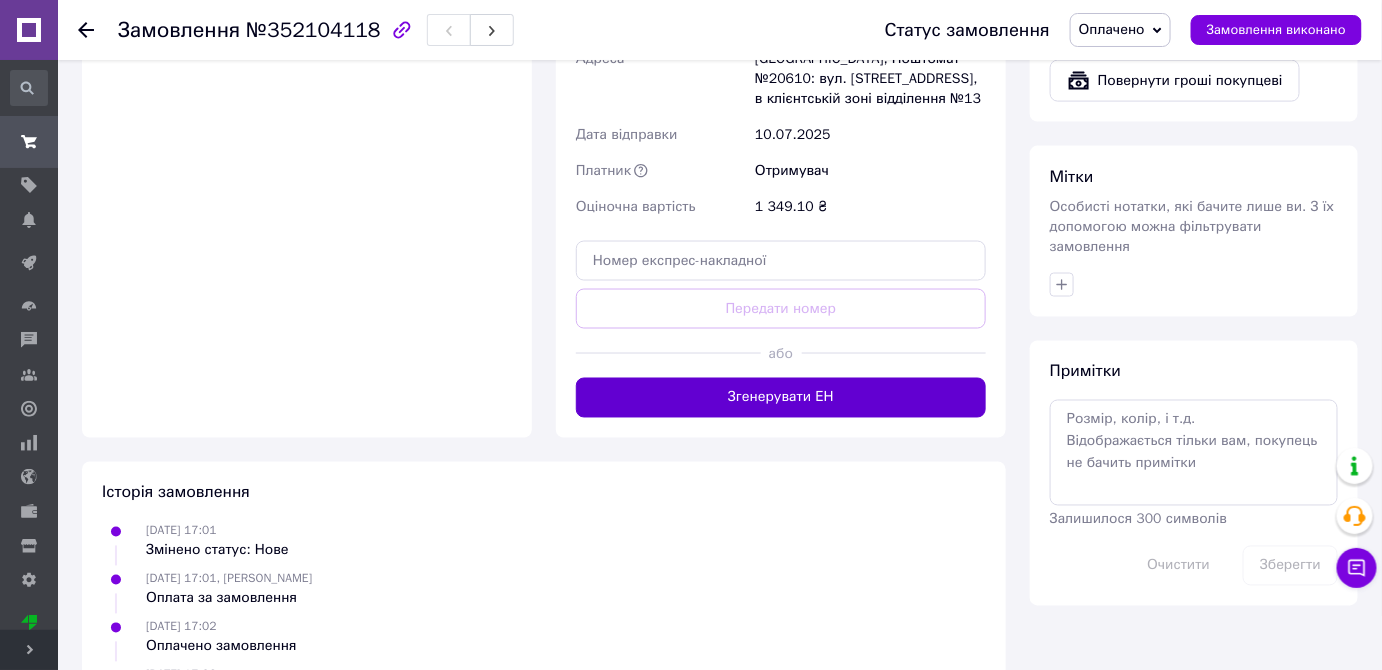 click on "Згенерувати ЕН" at bounding box center [781, 398] 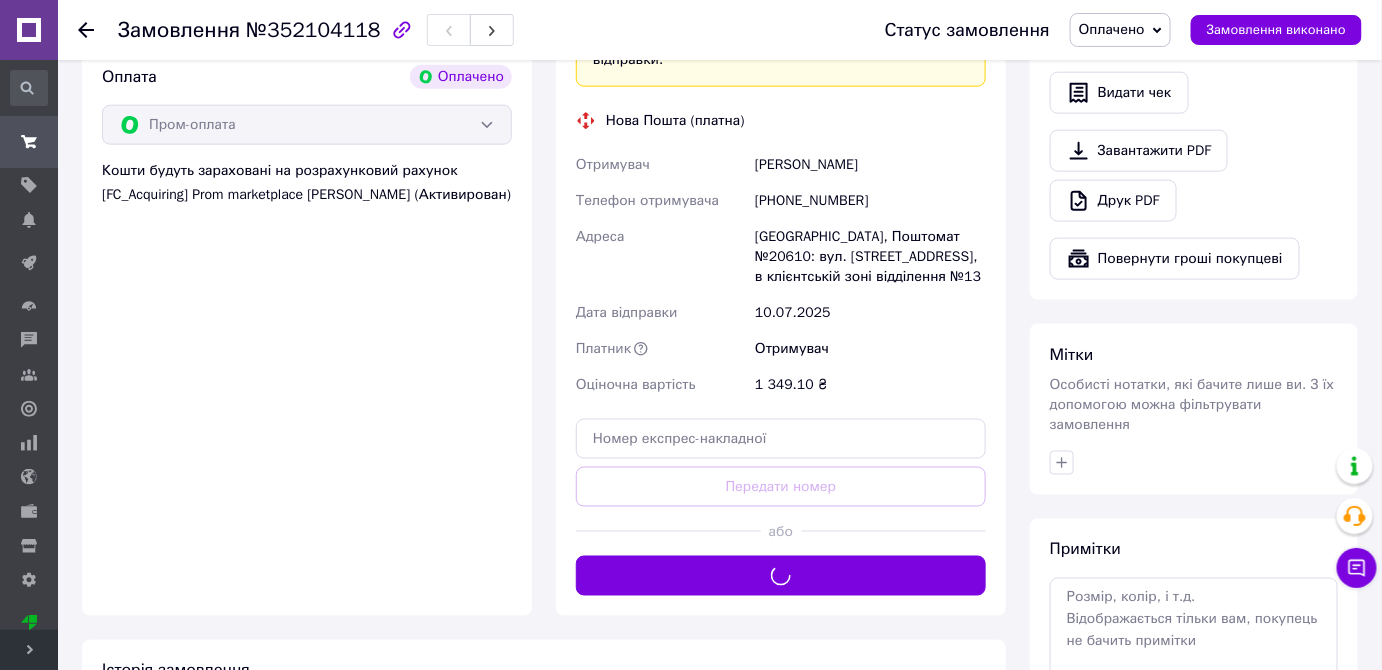 scroll, scrollTop: 727, scrollLeft: 0, axis: vertical 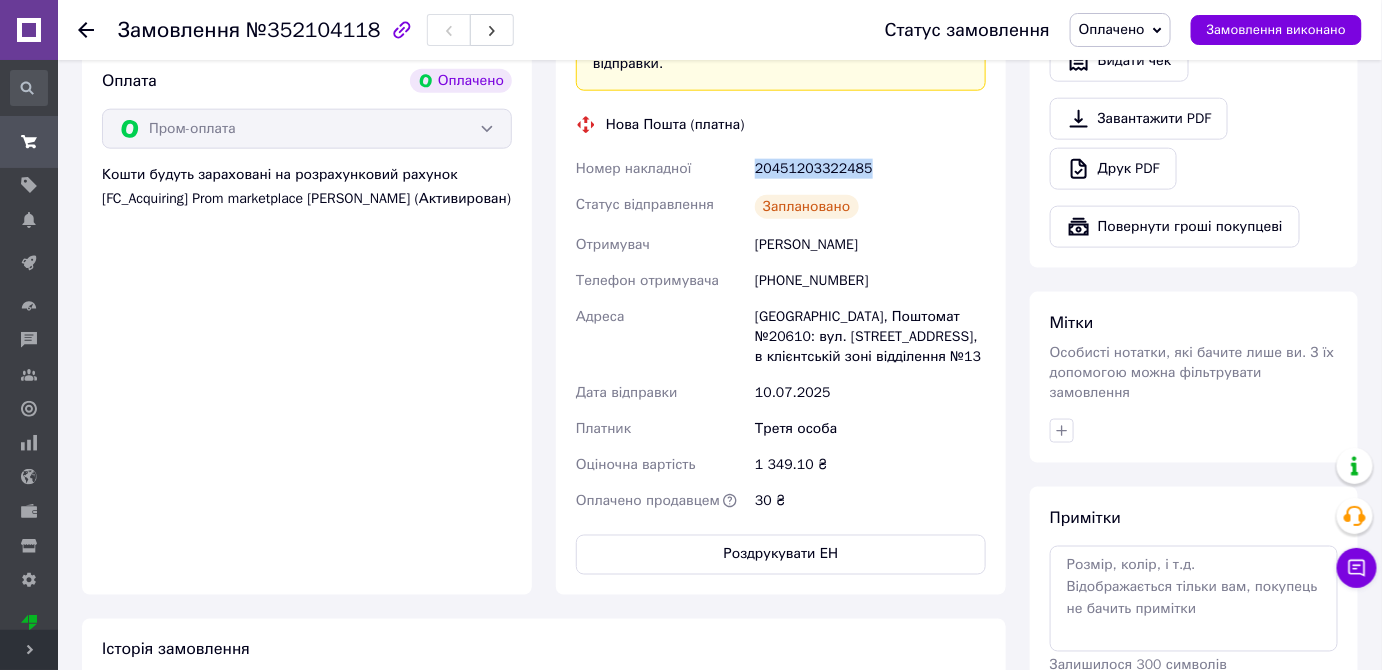 drag, startPoint x: 863, startPoint y: 144, endPoint x: 752, endPoint y: 147, distance: 111.040535 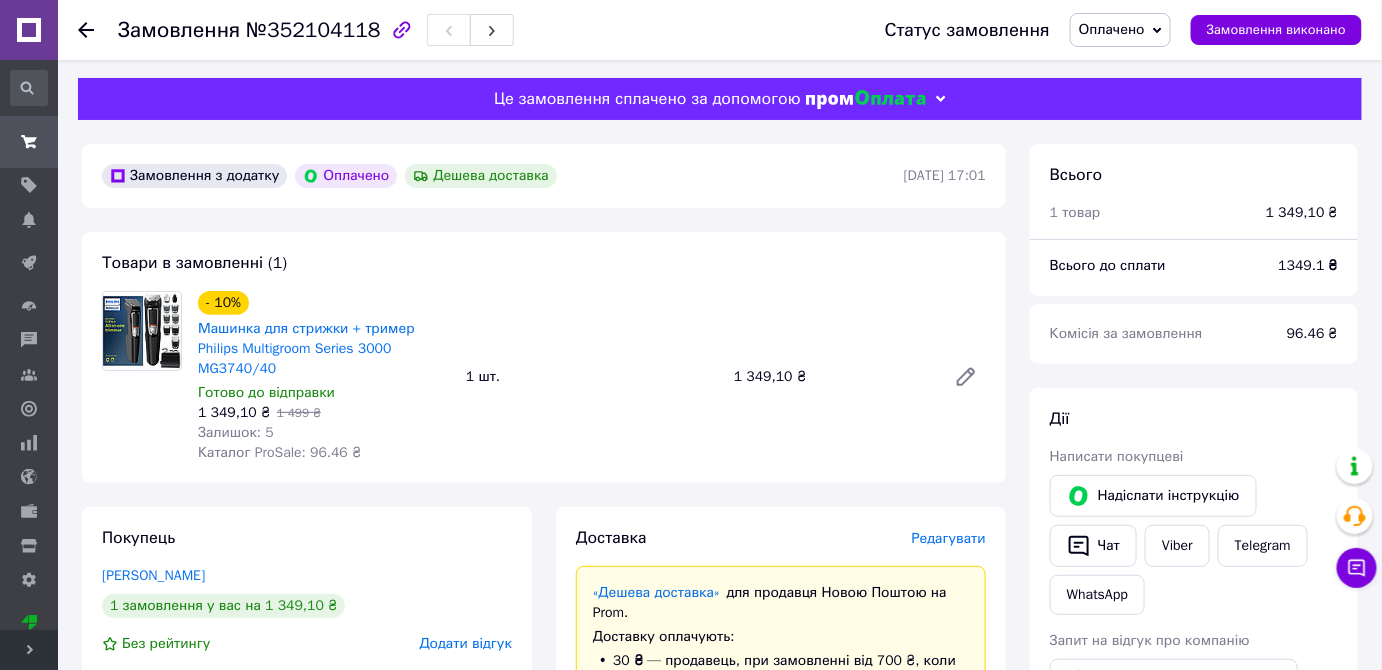 scroll, scrollTop: 0, scrollLeft: 0, axis: both 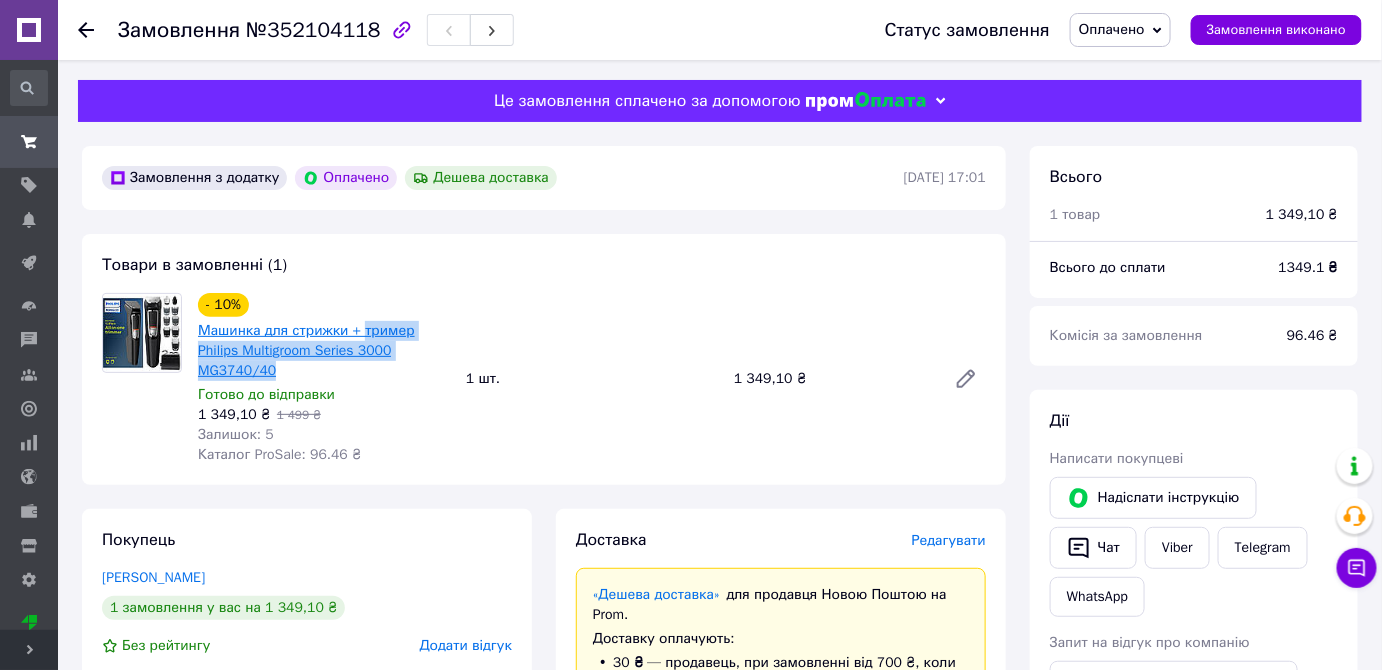 drag, startPoint x: 290, startPoint y: 376, endPoint x: 361, endPoint y: 335, distance: 81.9878 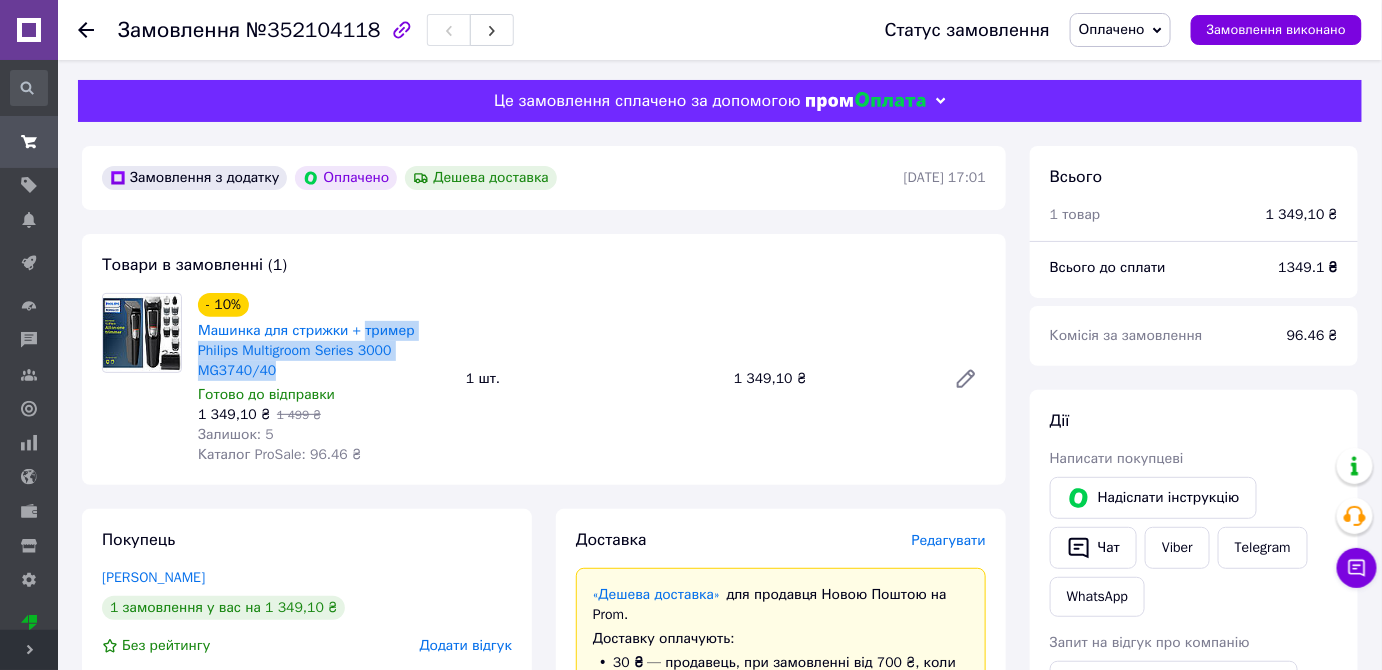 copy on "тример Philips Multigroom Series 3000 MG3740/40" 